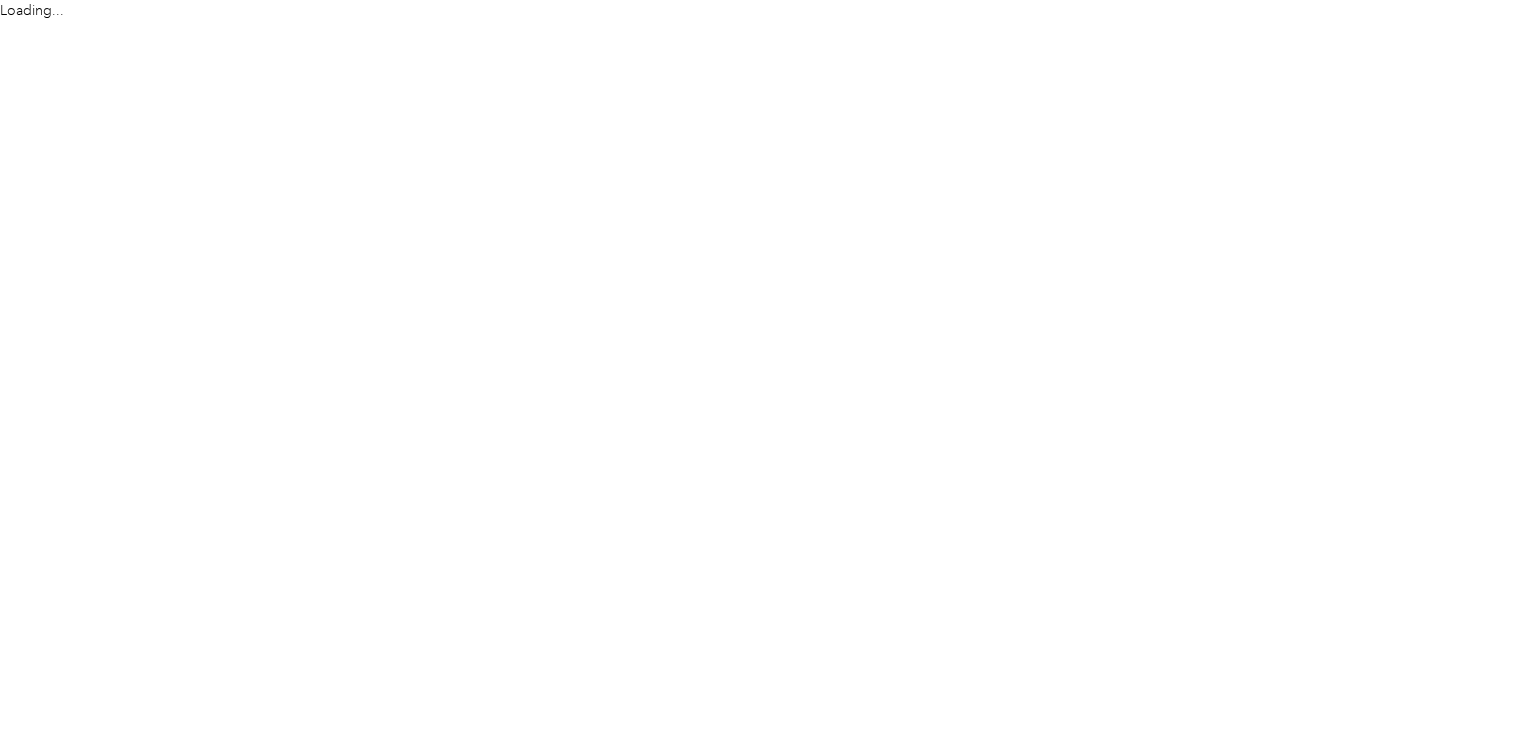 scroll, scrollTop: 0, scrollLeft: 0, axis: both 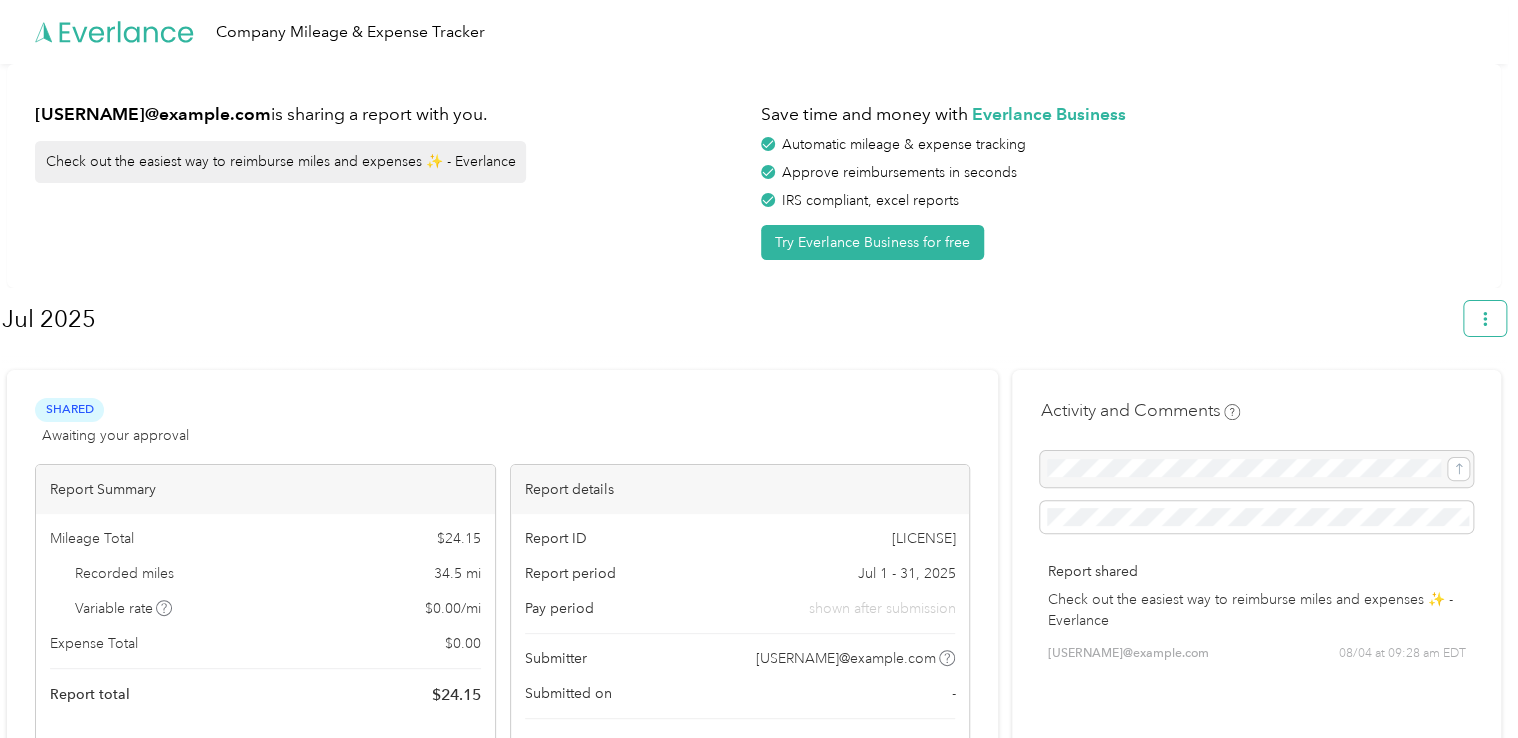 click 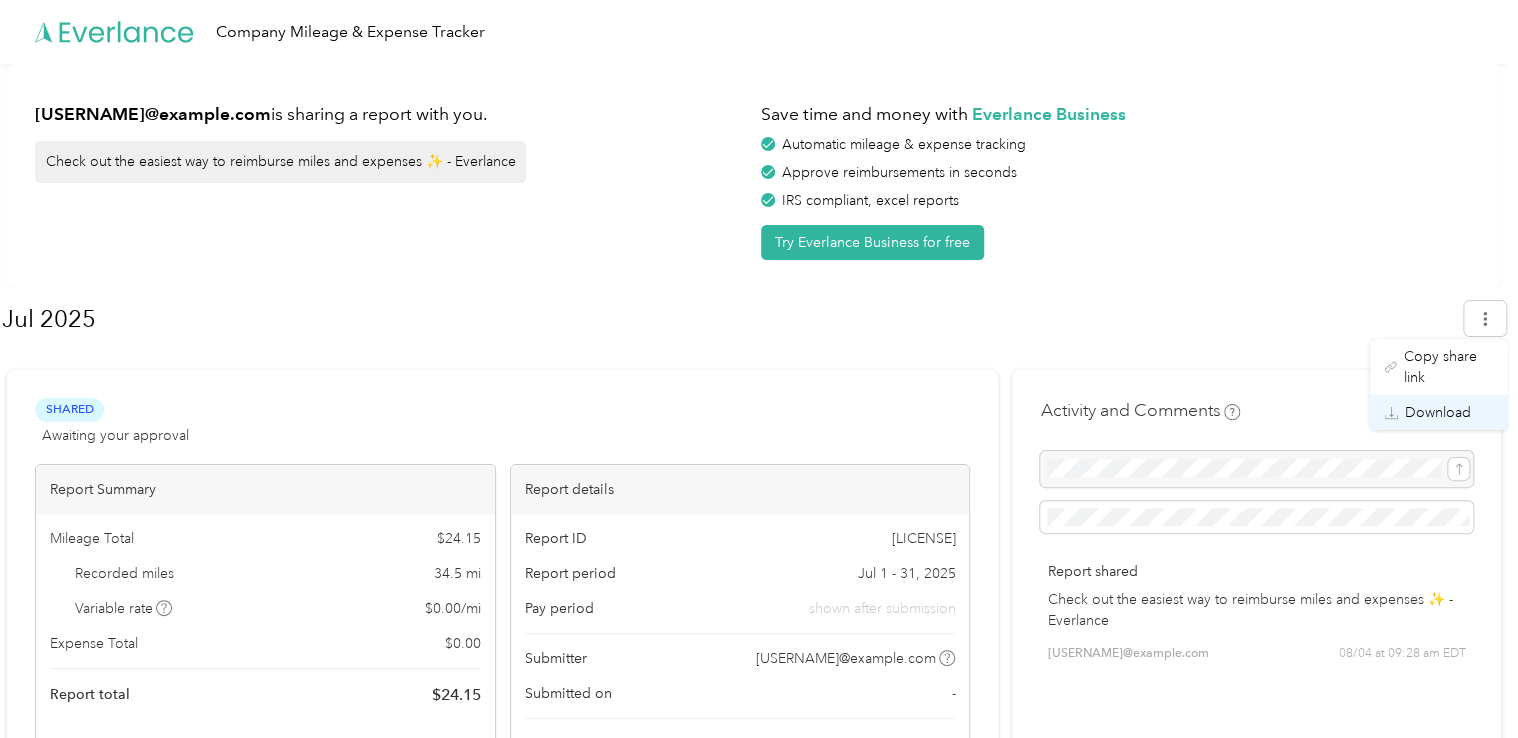 click on "Download" at bounding box center [1438, 412] 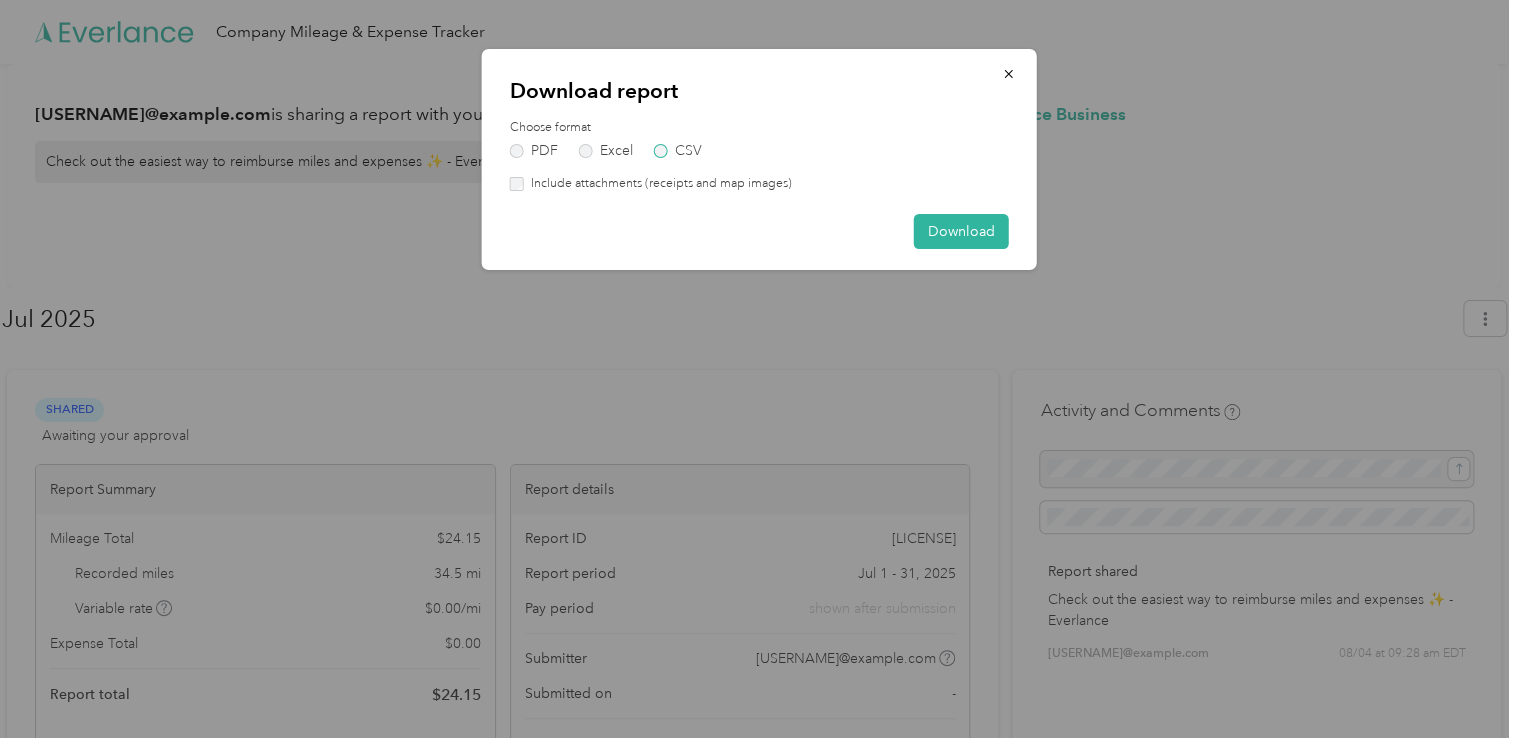 click on "CSV" at bounding box center [678, 151] 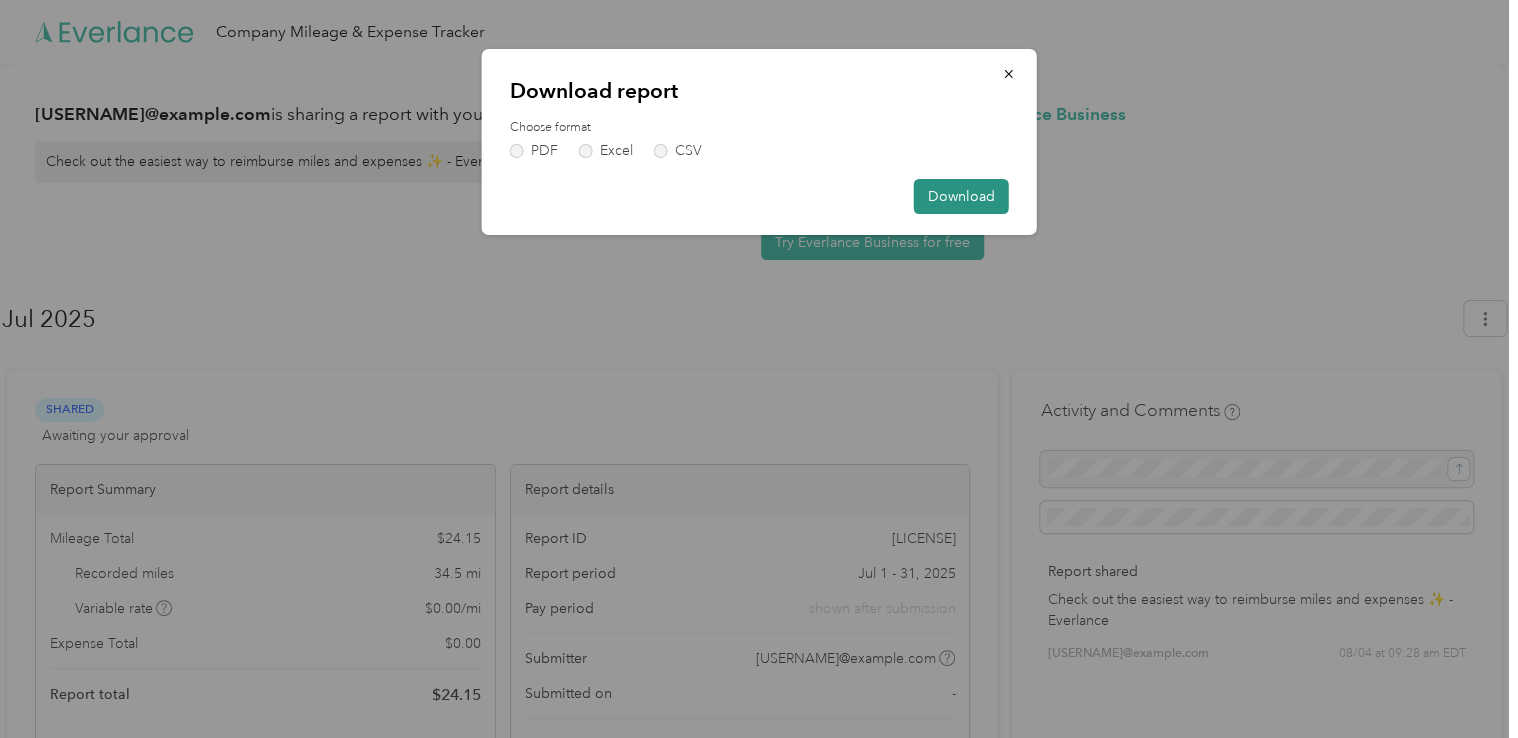 click on "Download" at bounding box center [961, 196] 